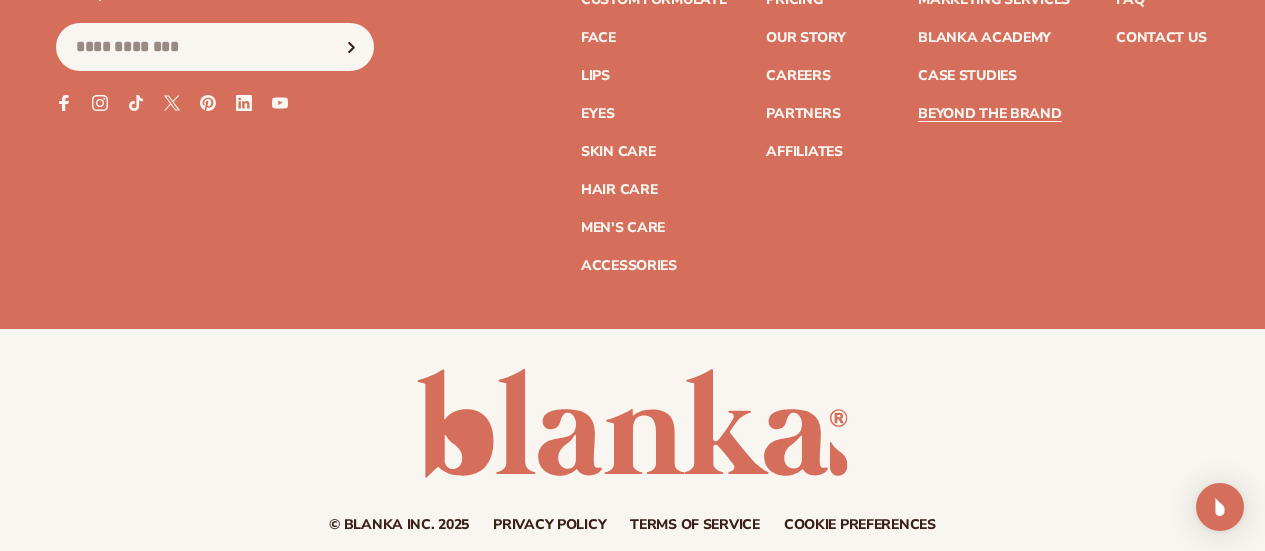 scroll, scrollTop: 6120, scrollLeft: 0, axis: vertical 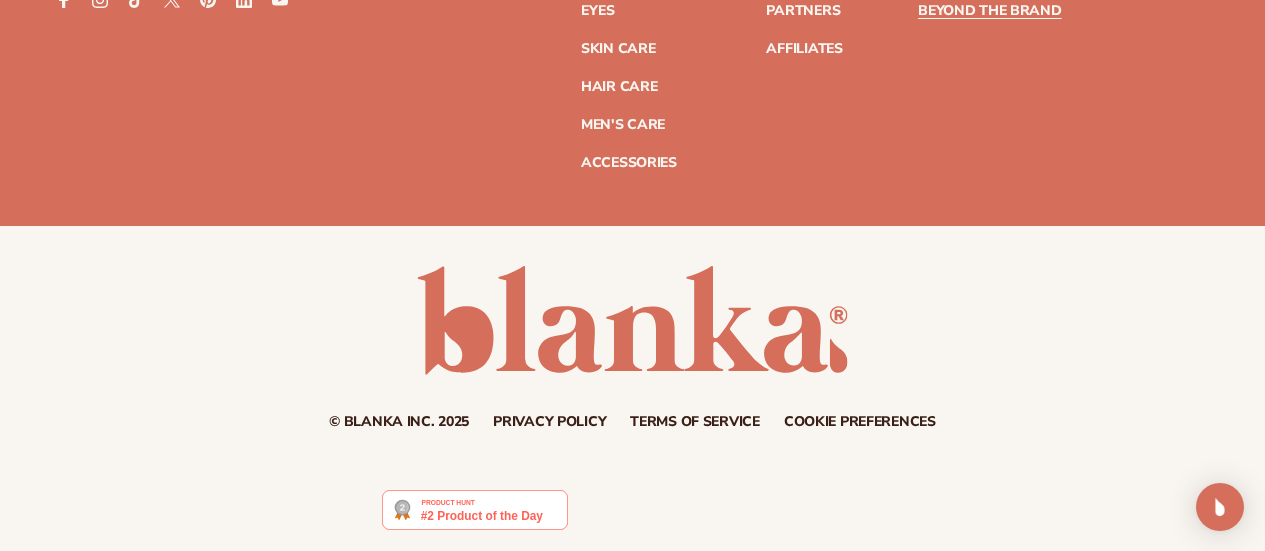 click at bounding box center (474, 510) 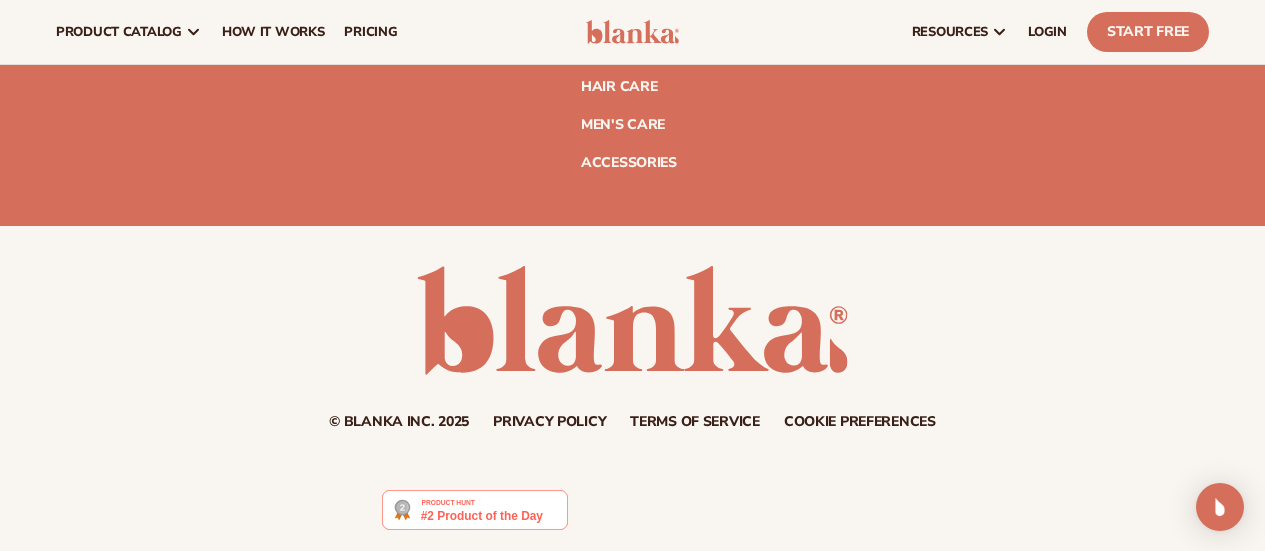 scroll, scrollTop: 6020, scrollLeft: 0, axis: vertical 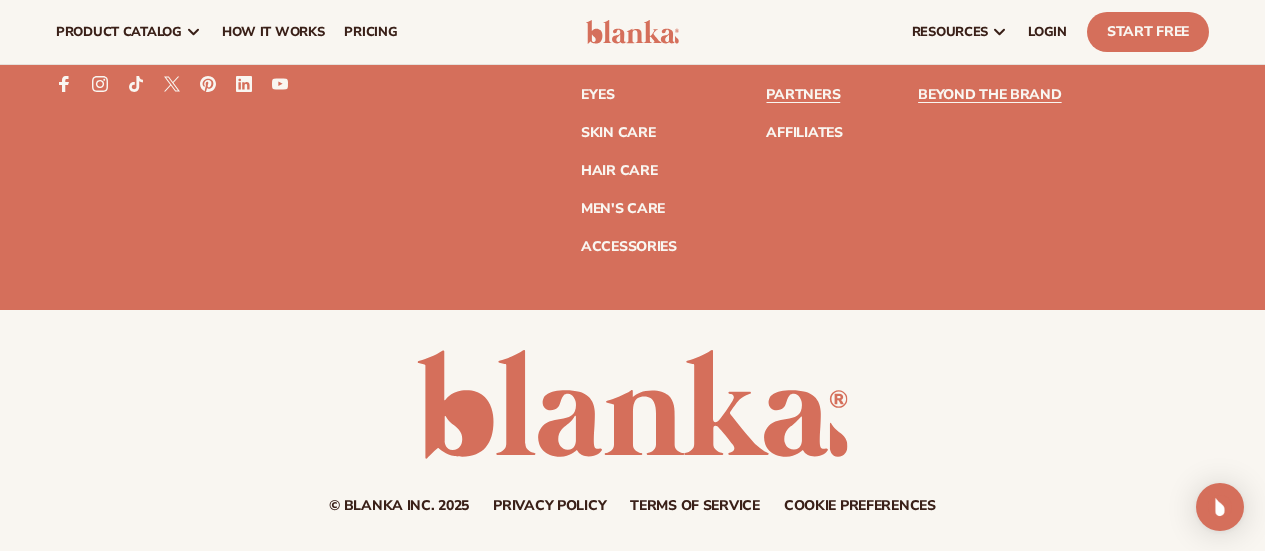click on "Partners" at bounding box center (803, 95) 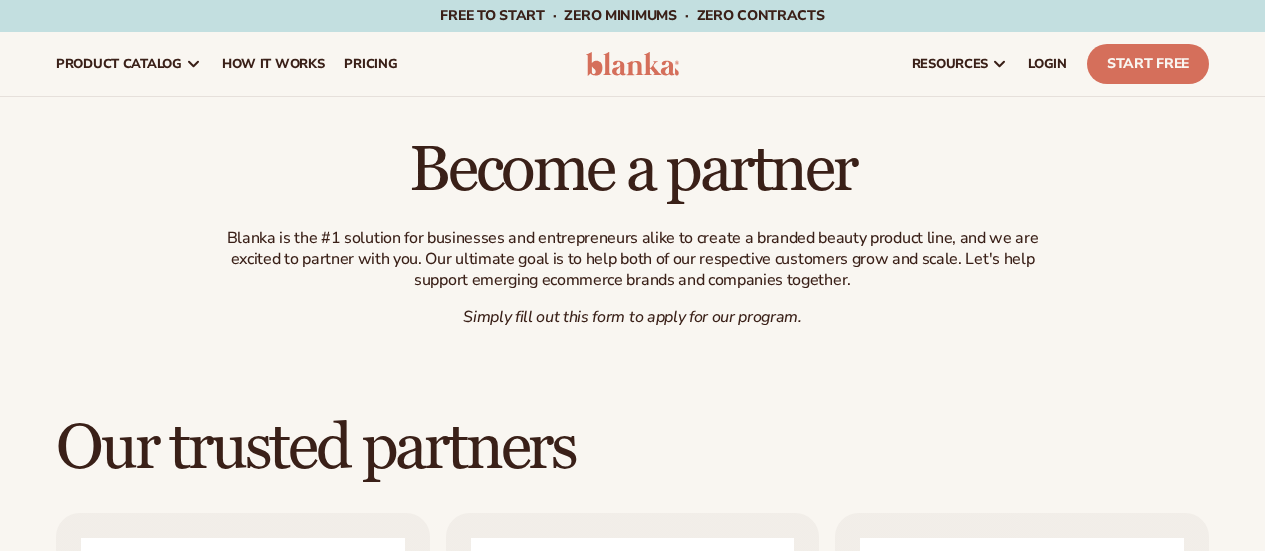 scroll, scrollTop: 0, scrollLeft: 0, axis: both 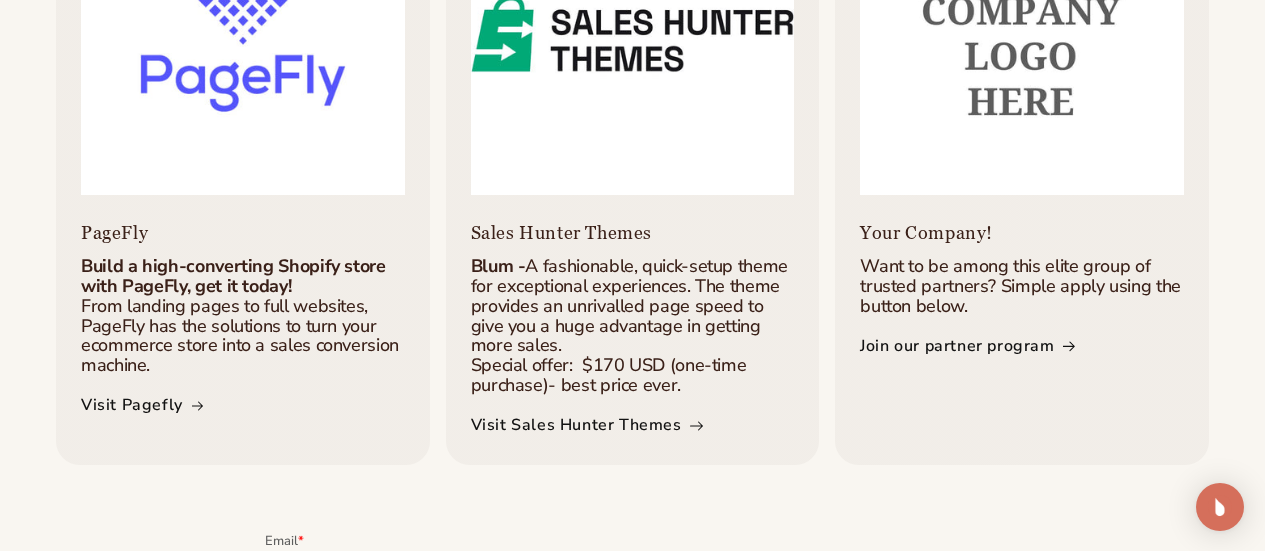 click at bounding box center (696, 425) 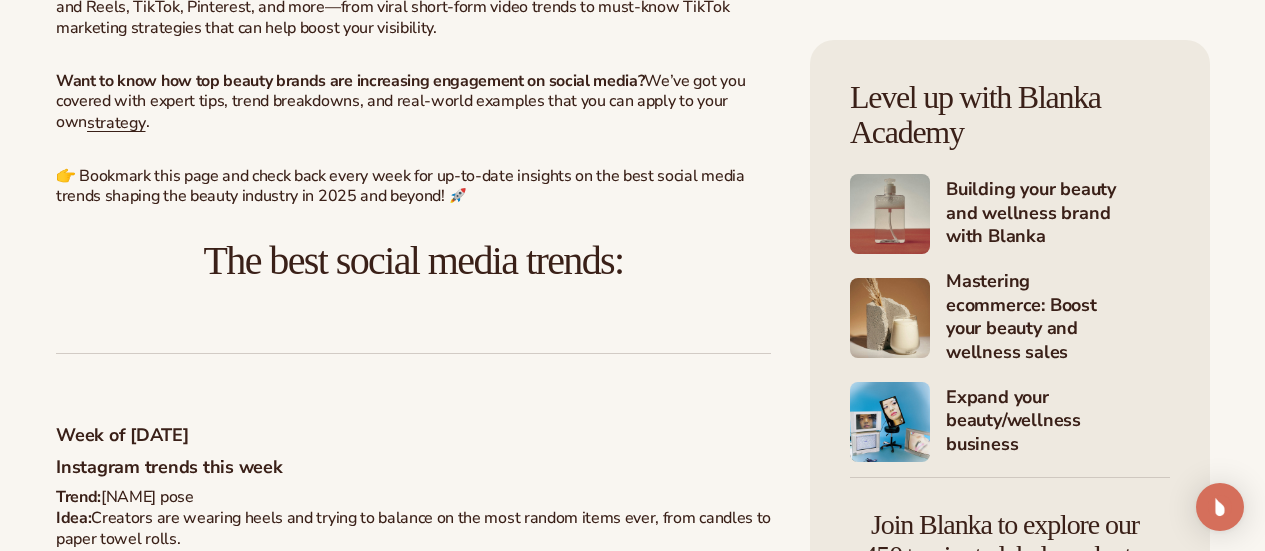 scroll, scrollTop: 1000, scrollLeft: 0, axis: vertical 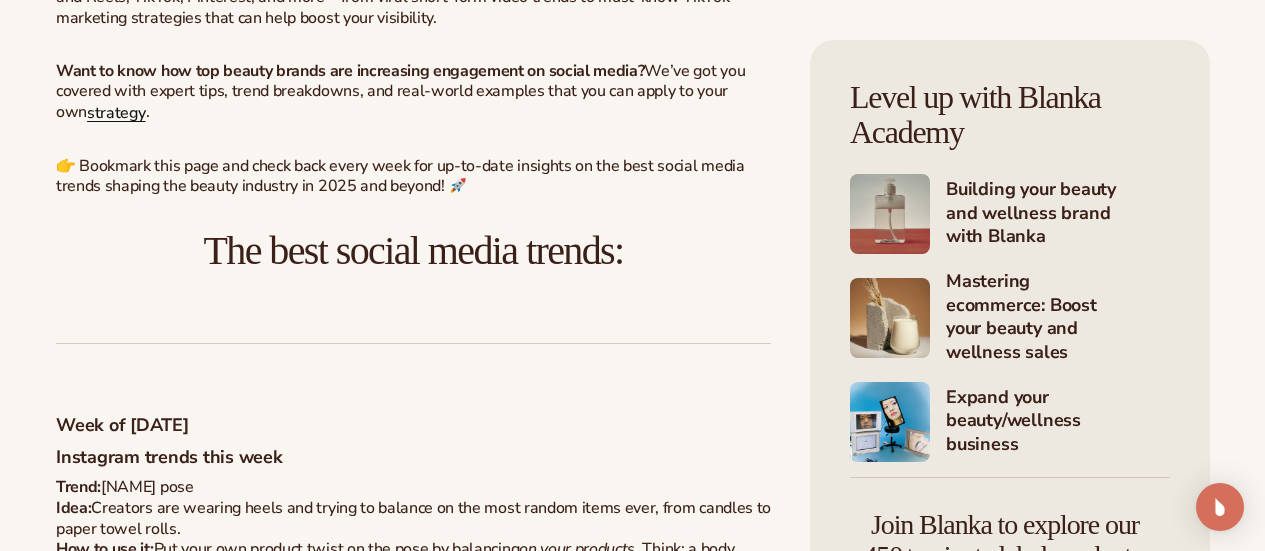 click on "strategy" at bounding box center [116, 113] 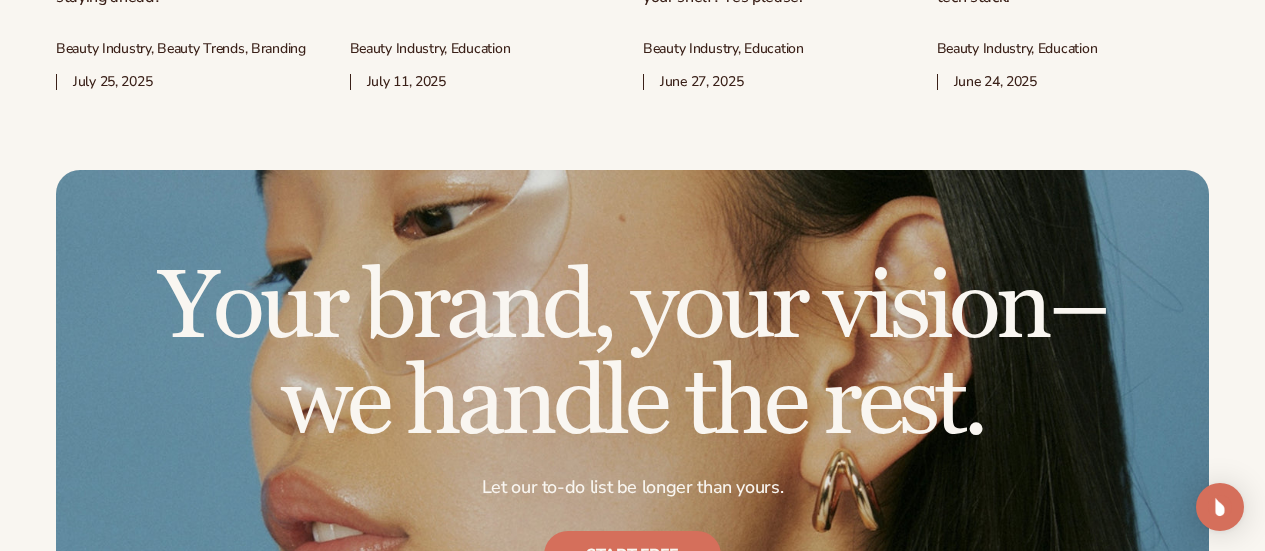 scroll, scrollTop: 9700, scrollLeft: 0, axis: vertical 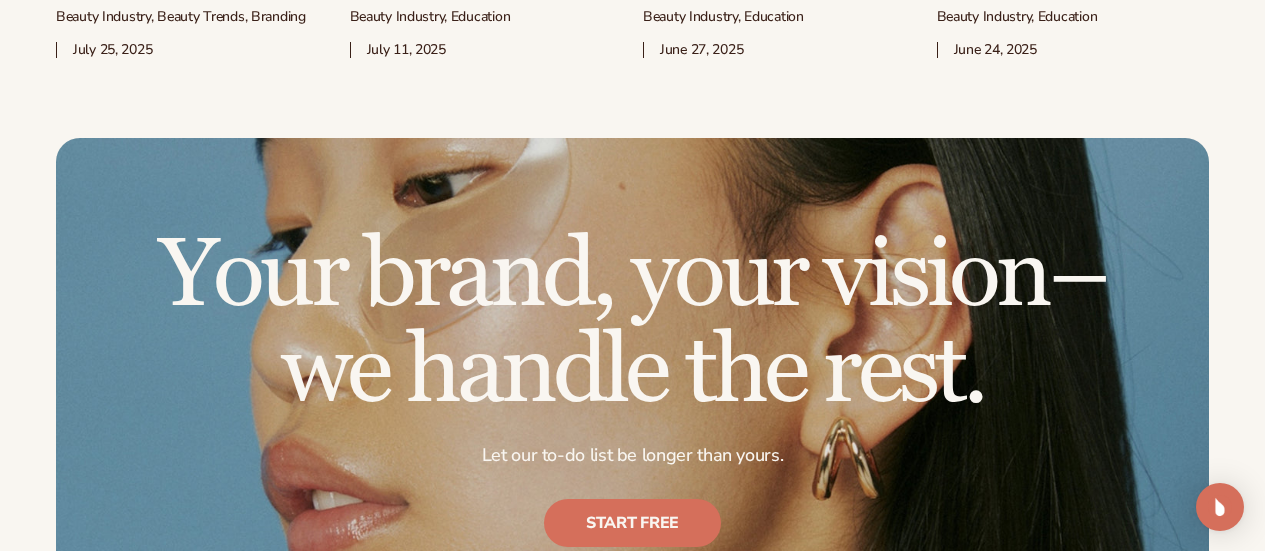 click on "Must-know beauty ecommerce tools for launching ..." at bounding box center (1073, -97) 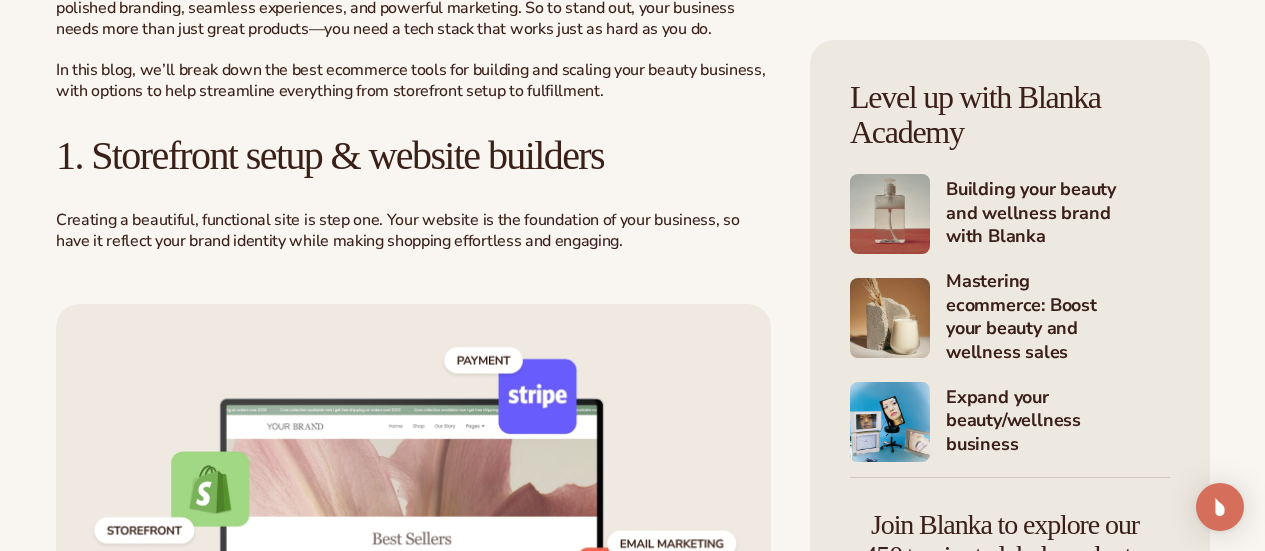 scroll, scrollTop: 900, scrollLeft: 0, axis: vertical 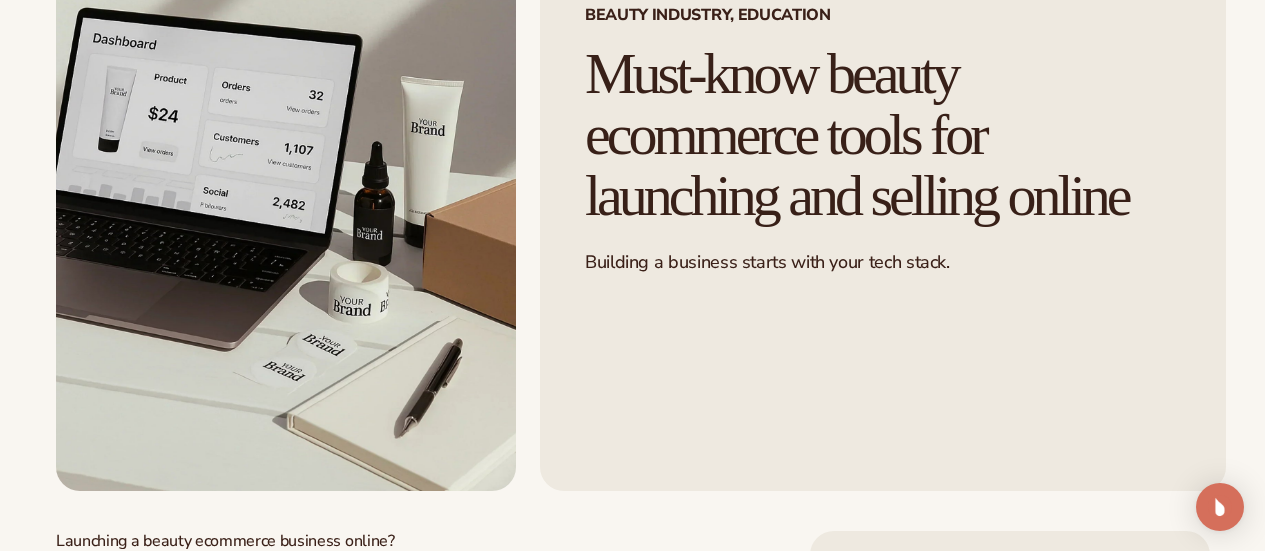 drag, startPoint x: 1085, startPoint y: 296, endPoint x: 1102, endPoint y: 291, distance: 17.720045 